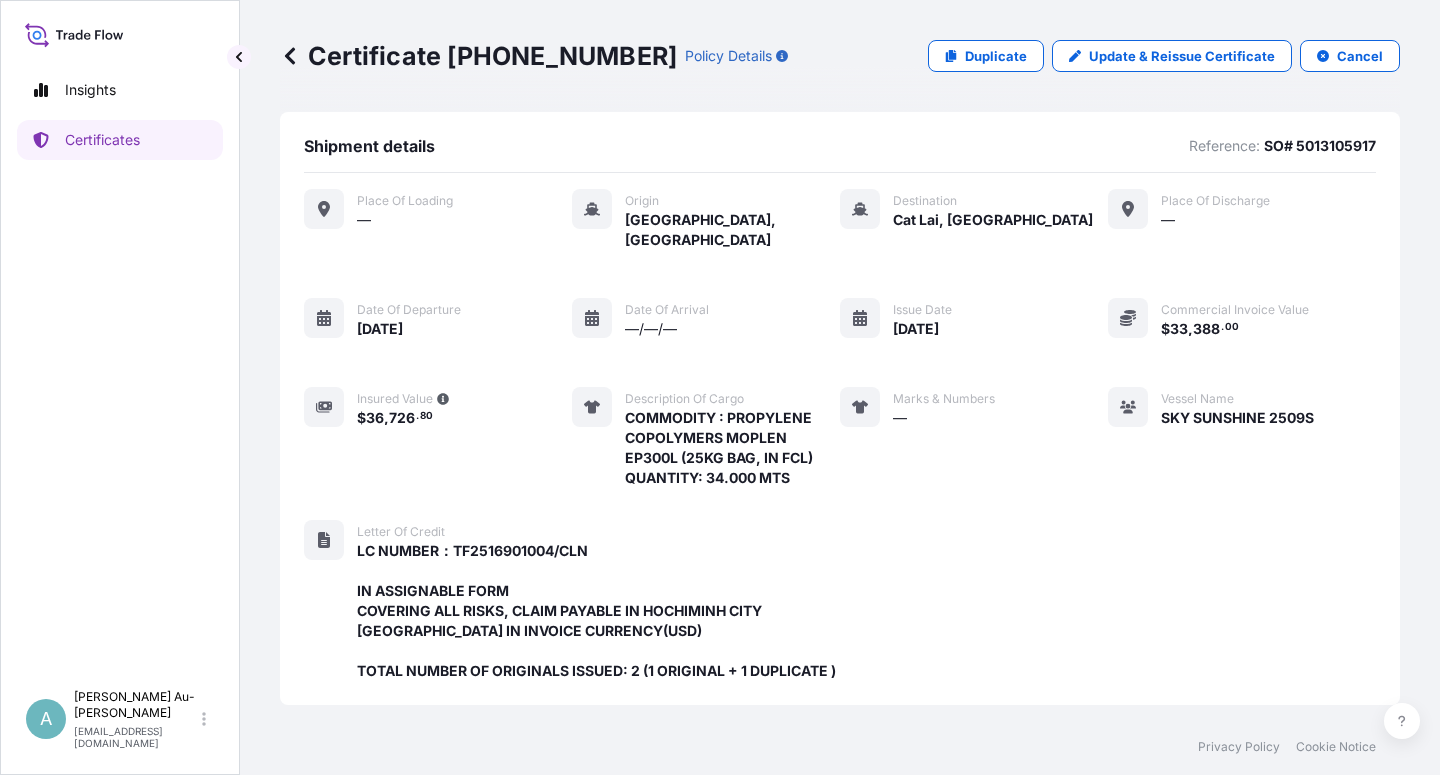 scroll, scrollTop: 0, scrollLeft: 0, axis: both 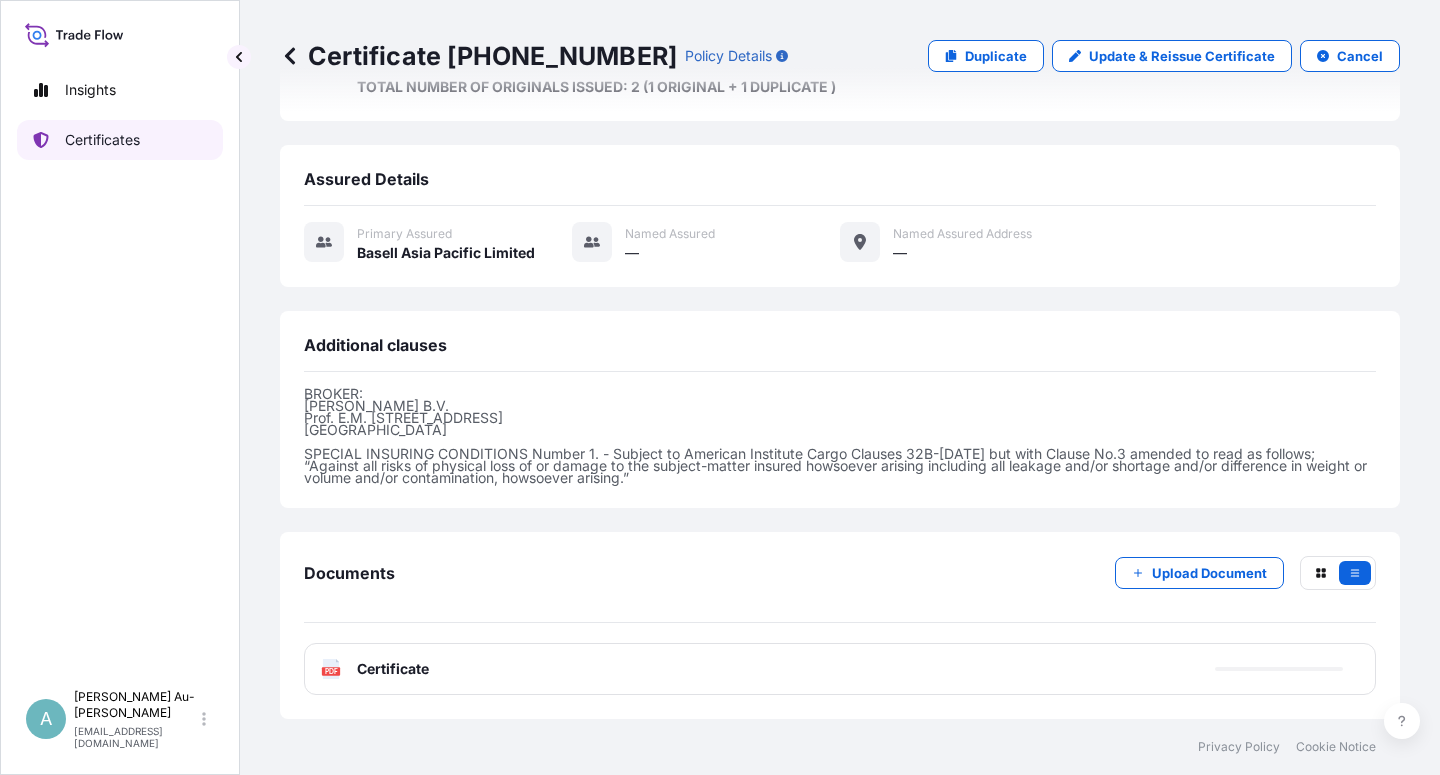 click on "Certificates" at bounding box center (120, 140) 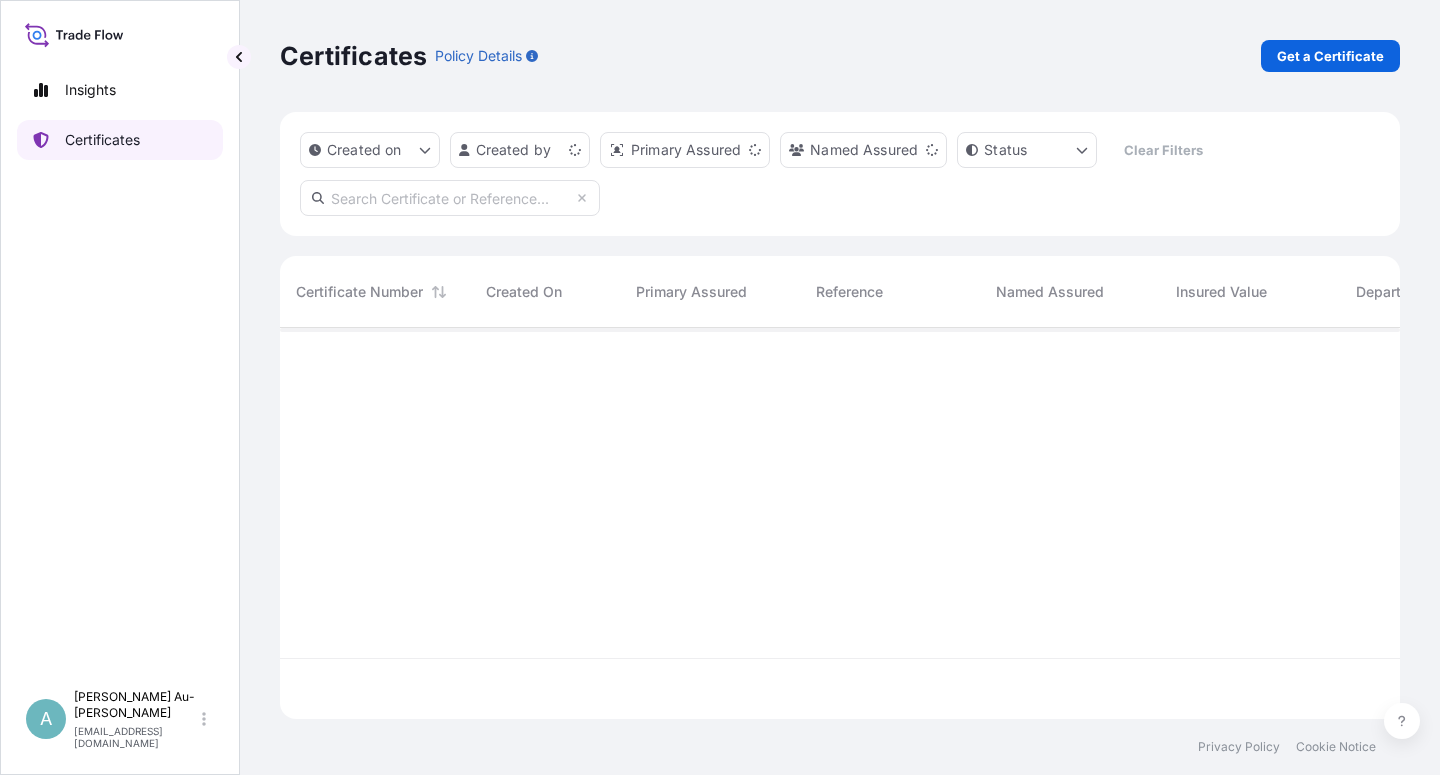 scroll, scrollTop: 0, scrollLeft: 0, axis: both 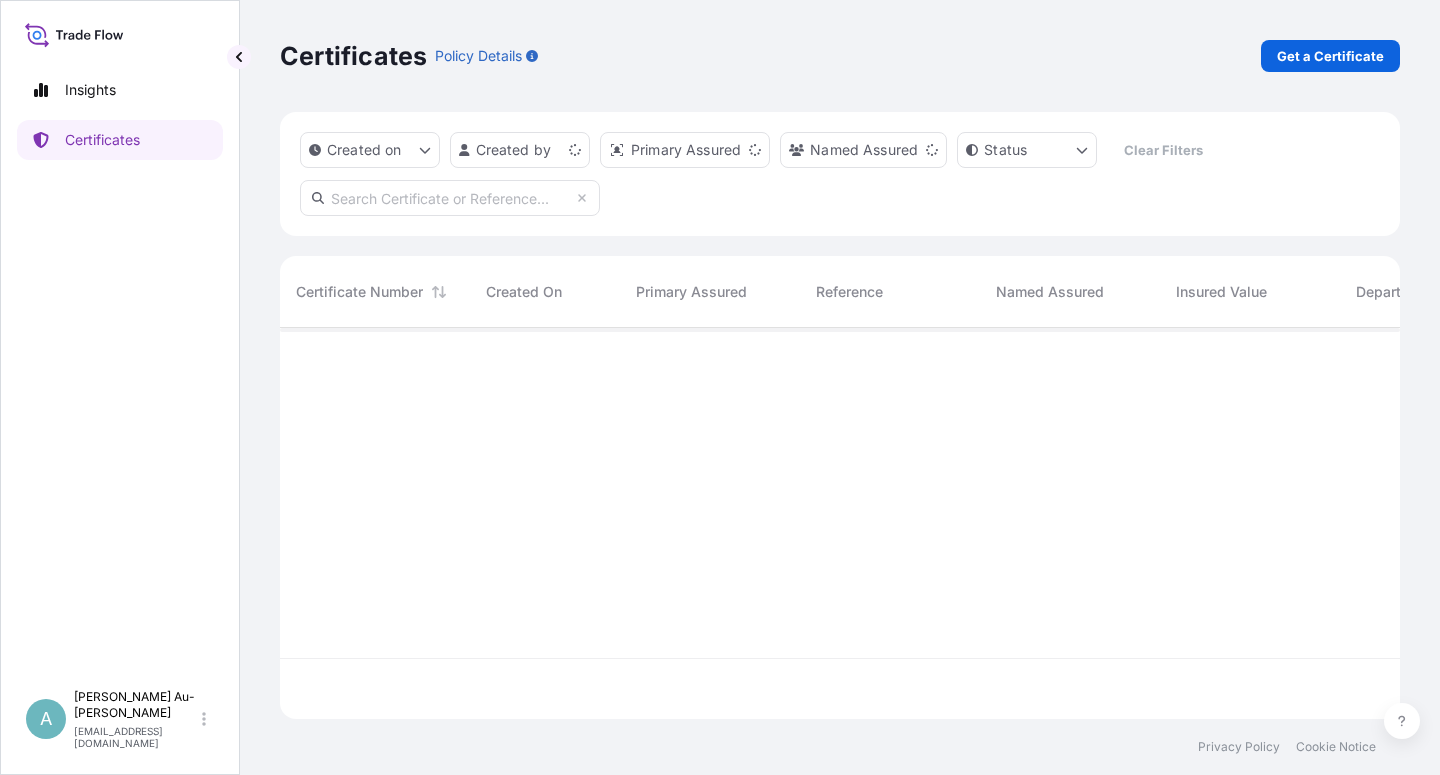 click at bounding box center (450, 198) 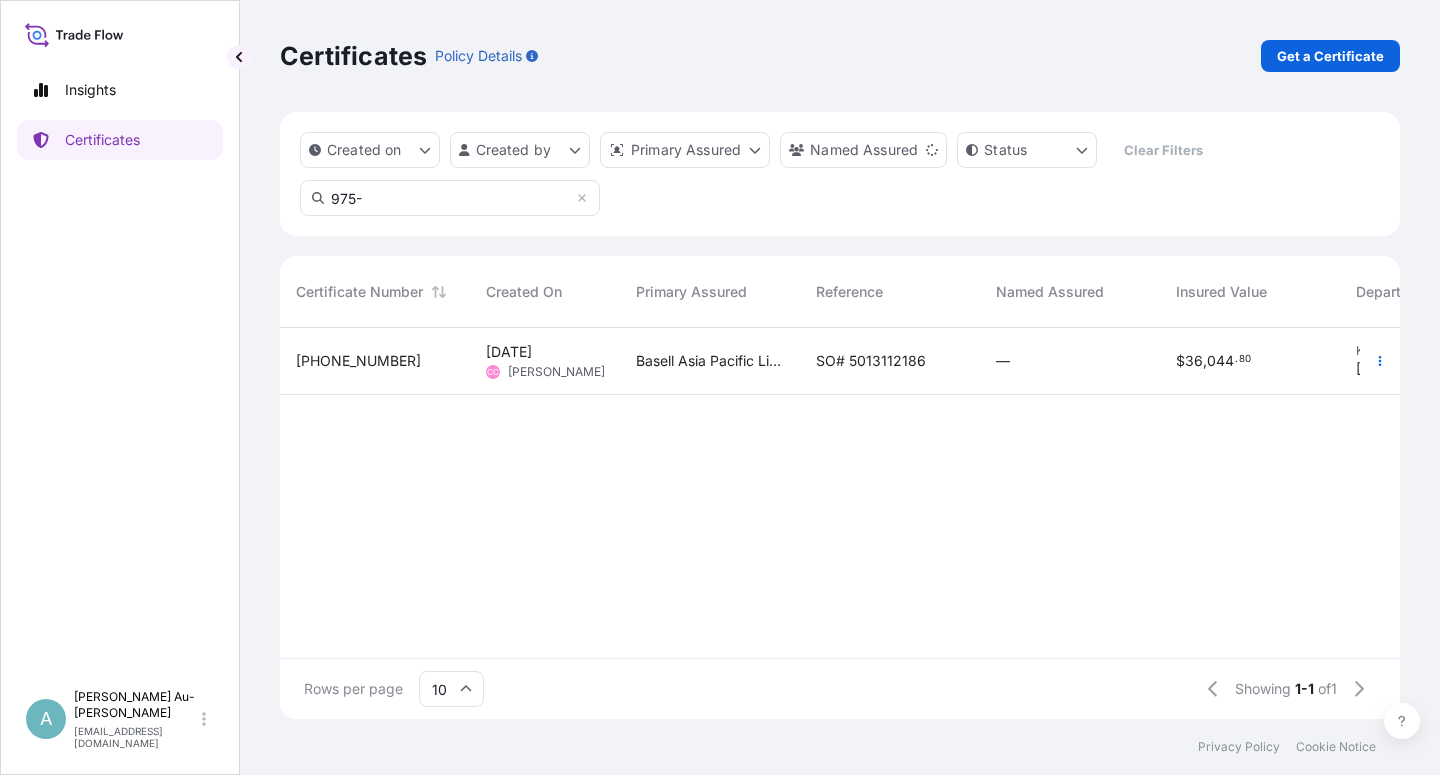 type on "975-" 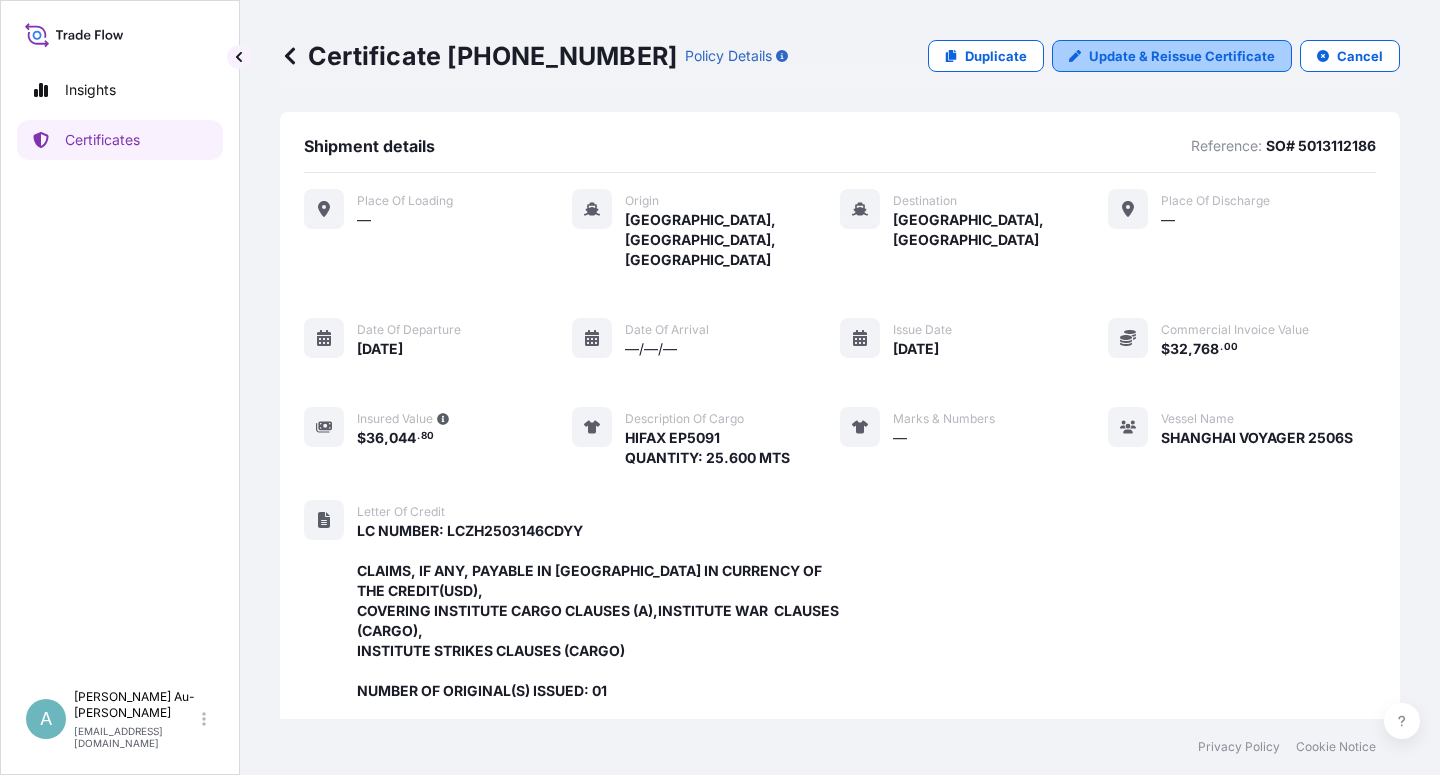 click on "Update & Reissue Certificate" at bounding box center [1172, 56] 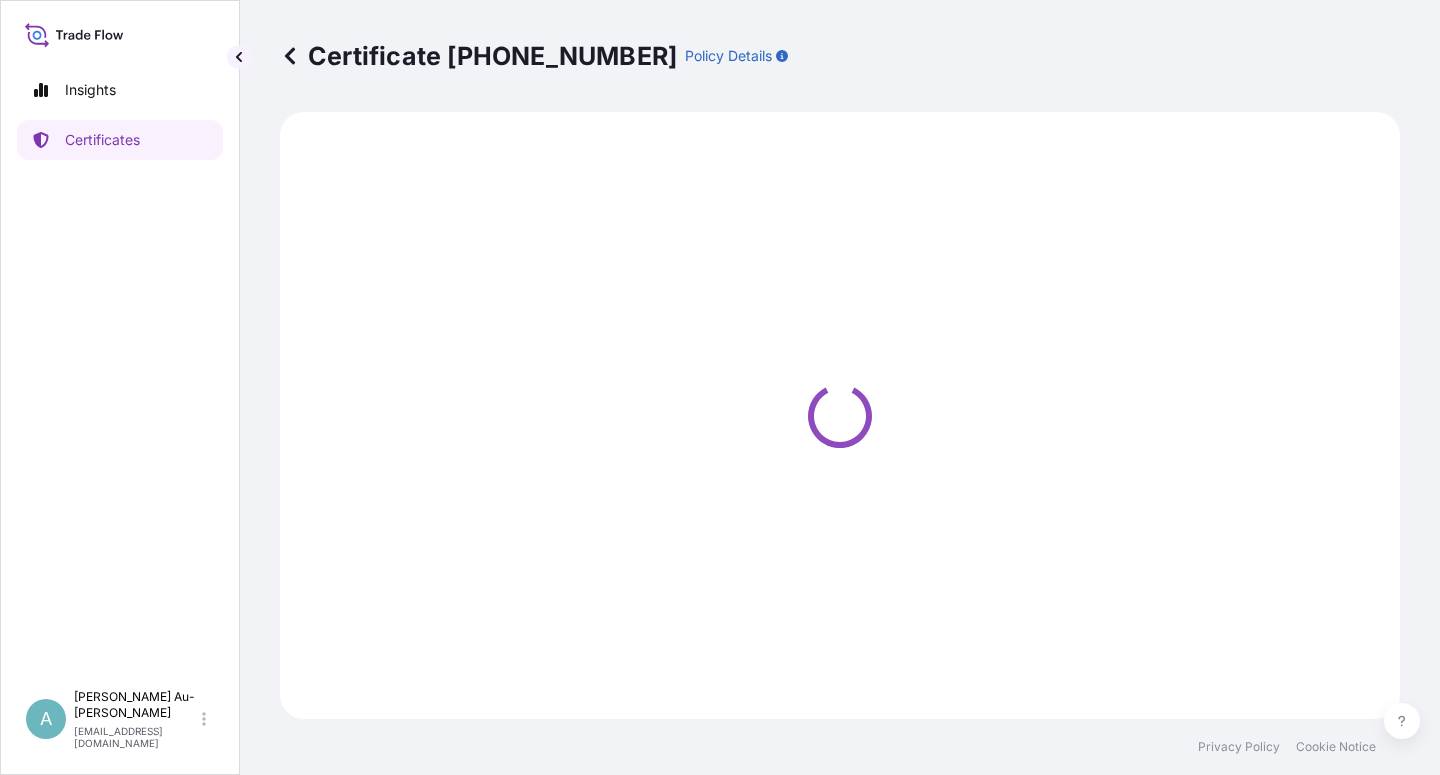 select on "Sea" 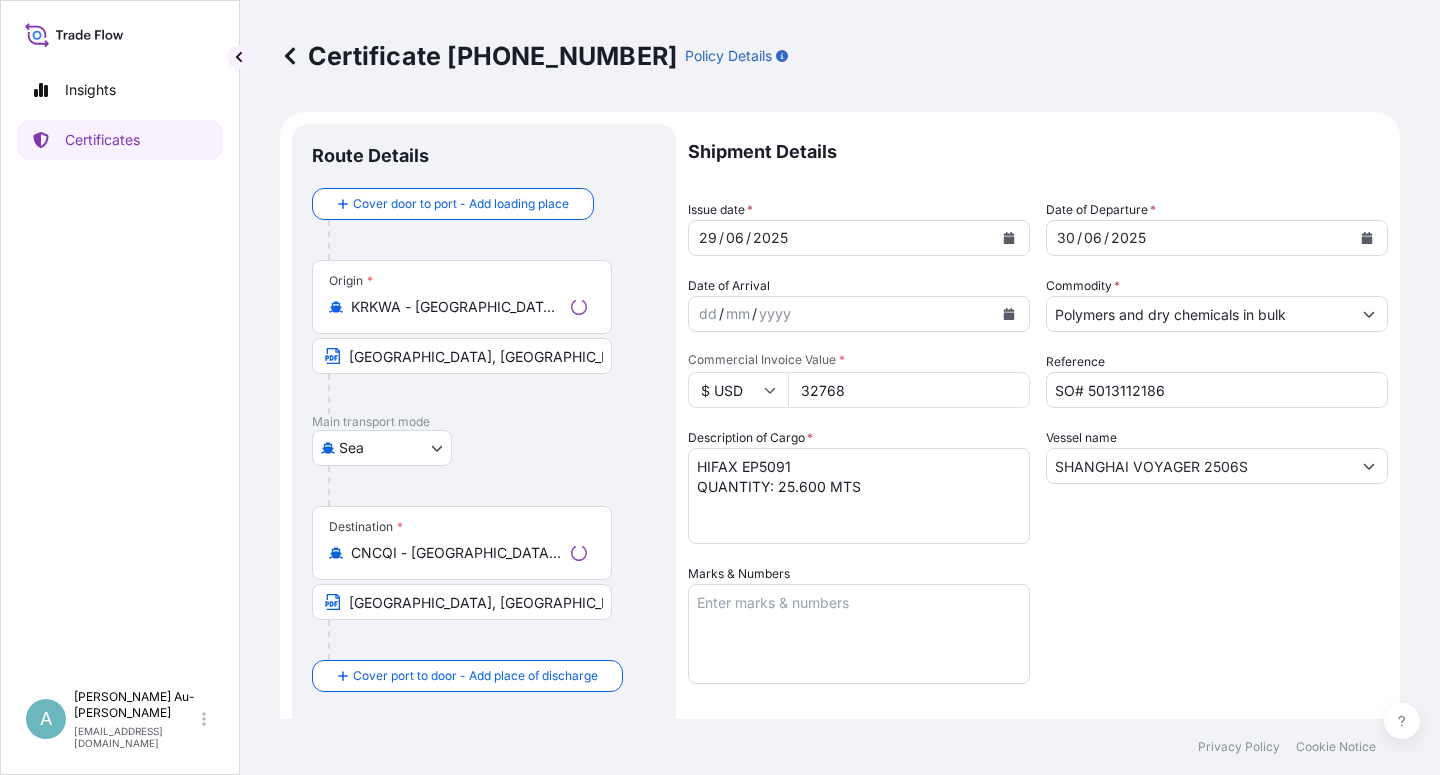 select on "32034" 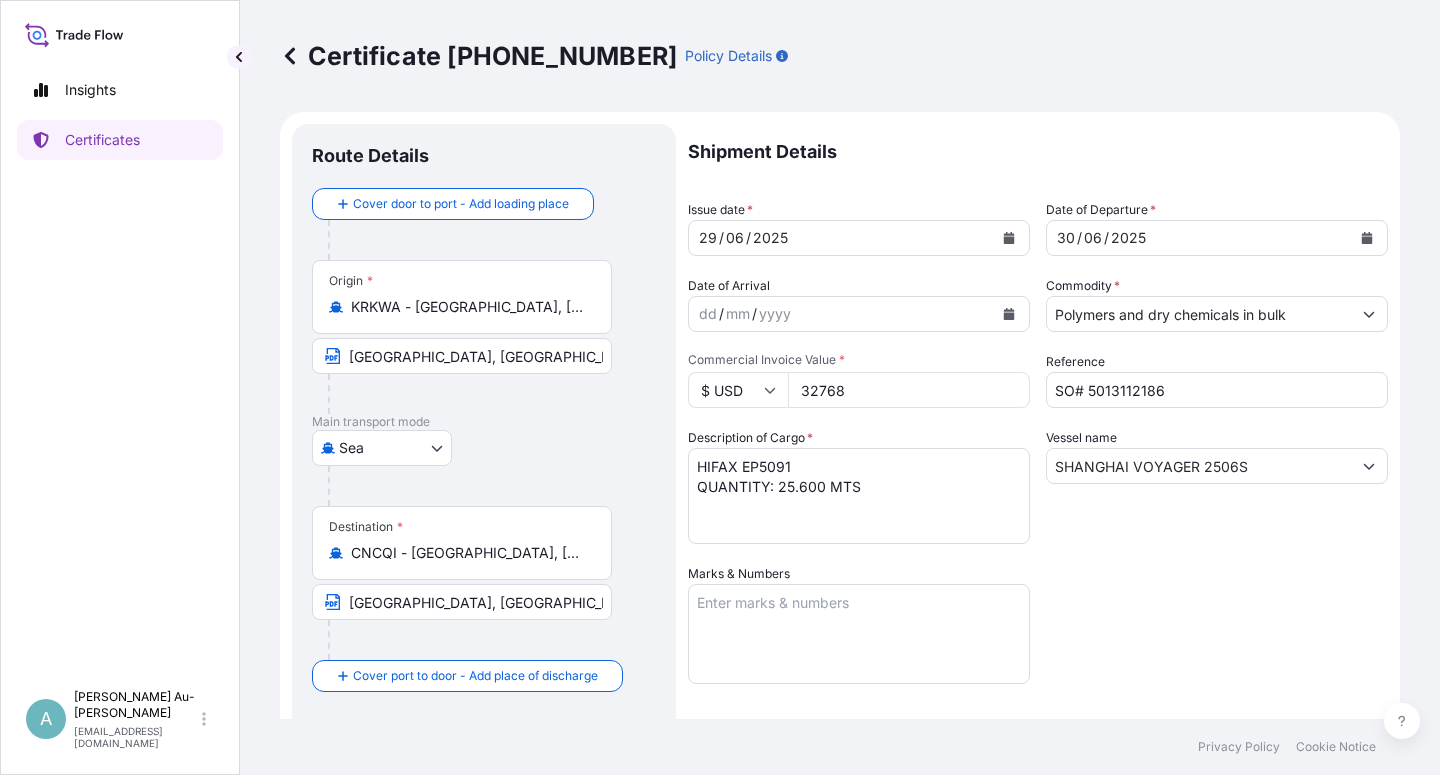 click at bounding box center (1009, 238) 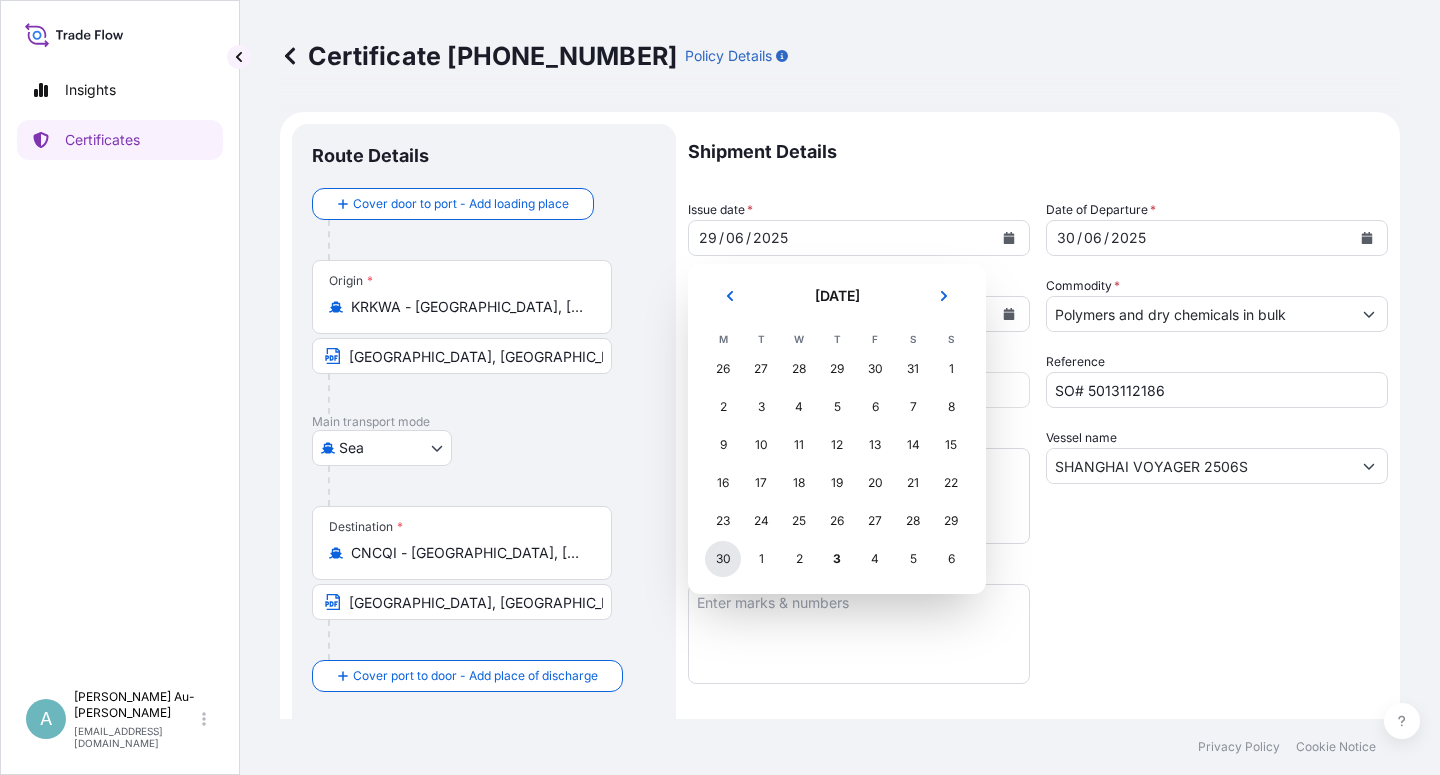 click on "30" at bounding box center [723, 559] 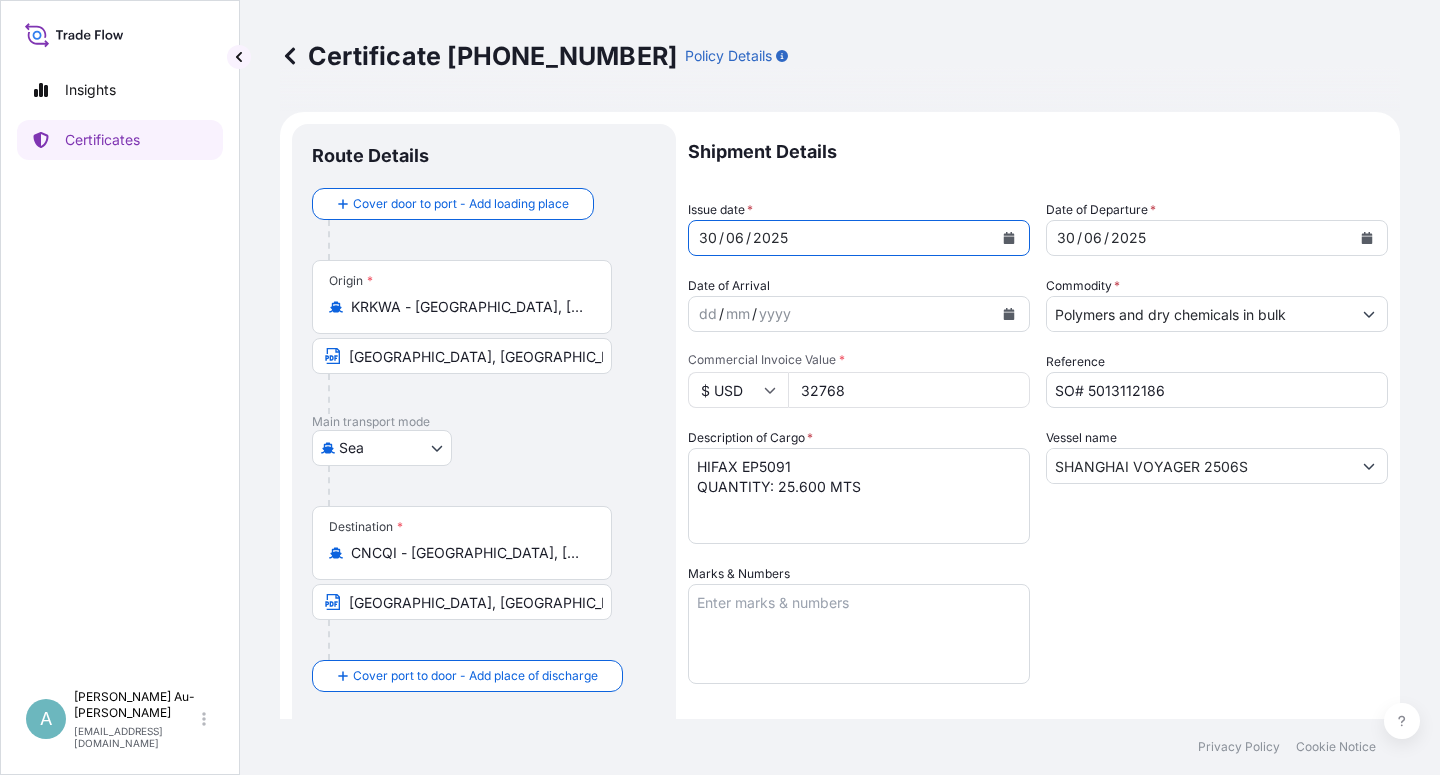click at bounding box center (1367, 238) 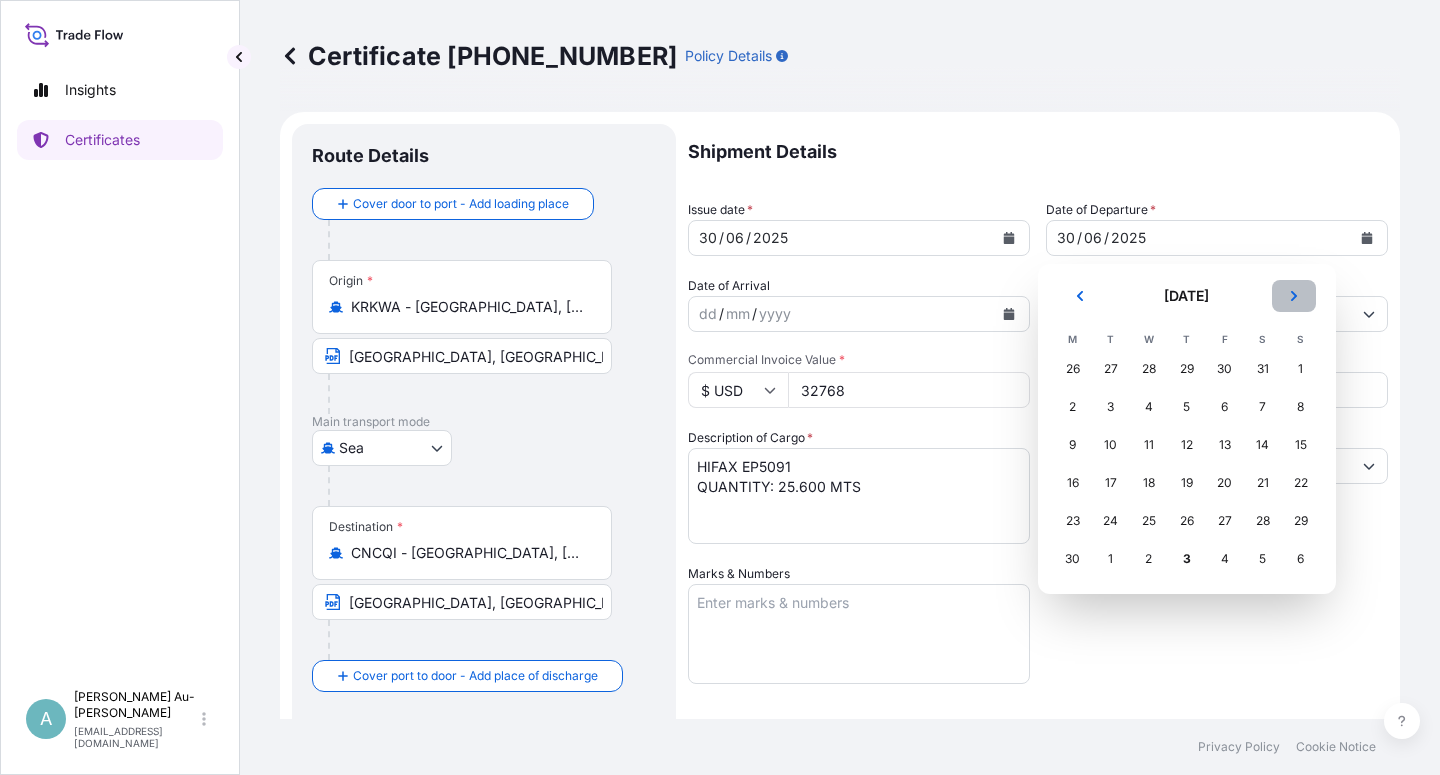 click at bounding box center [1294, 296] 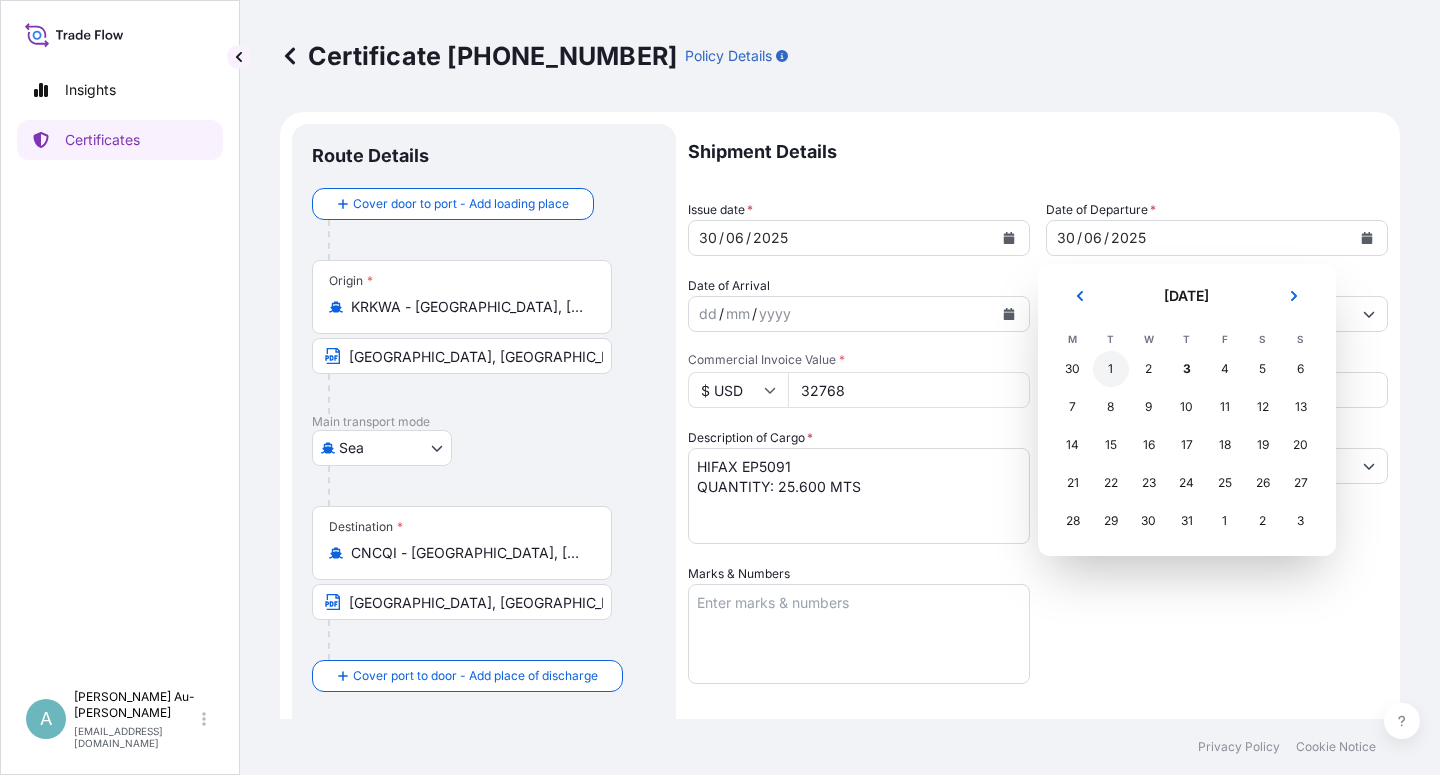 click on "1" at bounding box center [1111, 369] 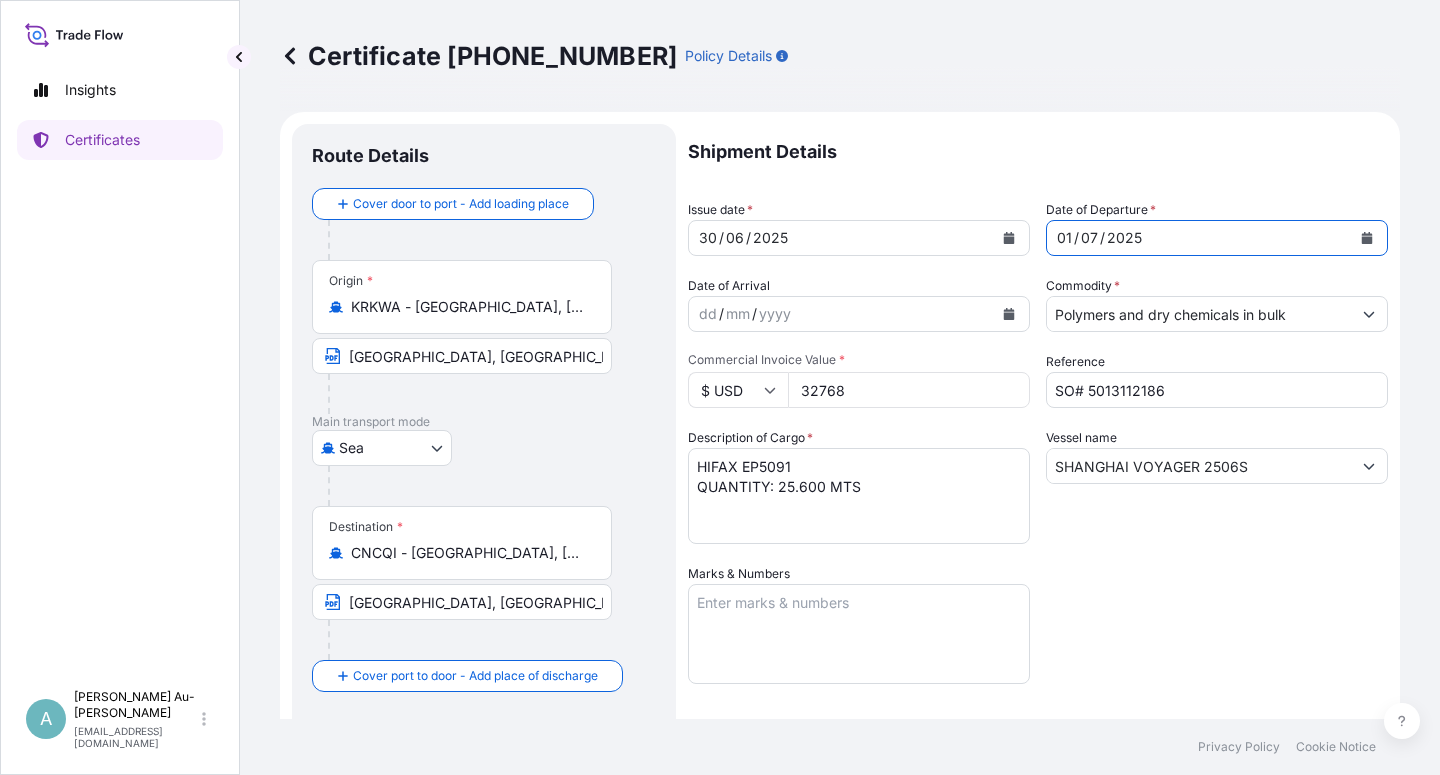 click on "Shipment Details Issue date * [DATE] Date of Departure * [DATE] Date of Arrival dd / mm / yyyy Commodity * Polymers and dry chemicals in bulk Packing Category Commercial Invoice Value    * $ USD 32768 Reference SO# 5013112186 Description of Cargo * HIFAX EP5091
QUANTITY: 25.600 MTS Vessel name SHANGHAI VOYAGER 2506S Marks & Numbers Letter of Credit This shipment has a letter of credit Letter of credit * LC NUMBER: LCZH2503146CDYY
CLAIMS, IF ANY, PAYABLE IN [GEOGRAPHIC_DATA] IN CURRENCY OF  THE CREDIT(USD),
COVERING INSTITUTE CARGO CLAUSES (A),INSTITUTE WAR  CLAUSES (CARGO),
INSTITUTE STRIKES CLAUSES (CARGO)
NUMBER OF ORIGINAL(S) ISSUED: 01
Letter of credit may not exceed 12000 characters Assured Details Primary Assured * Basell Asia Pacific Limited Basell Asia Pacific Limited Named Assured Named Assured Address" at bounding box center [1038, 638] 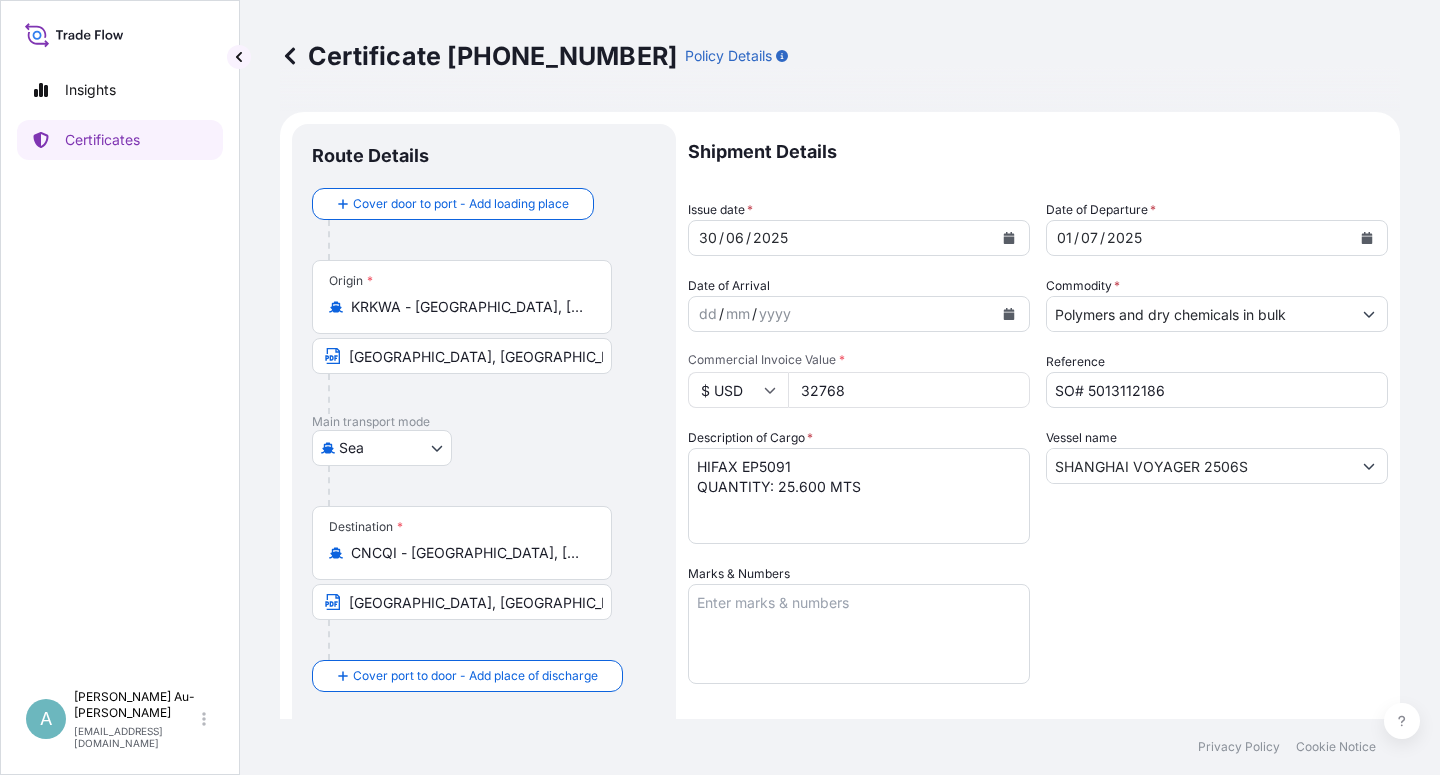 scroll, scrollTop: 490, scrollLeft: 0, axis: vertical 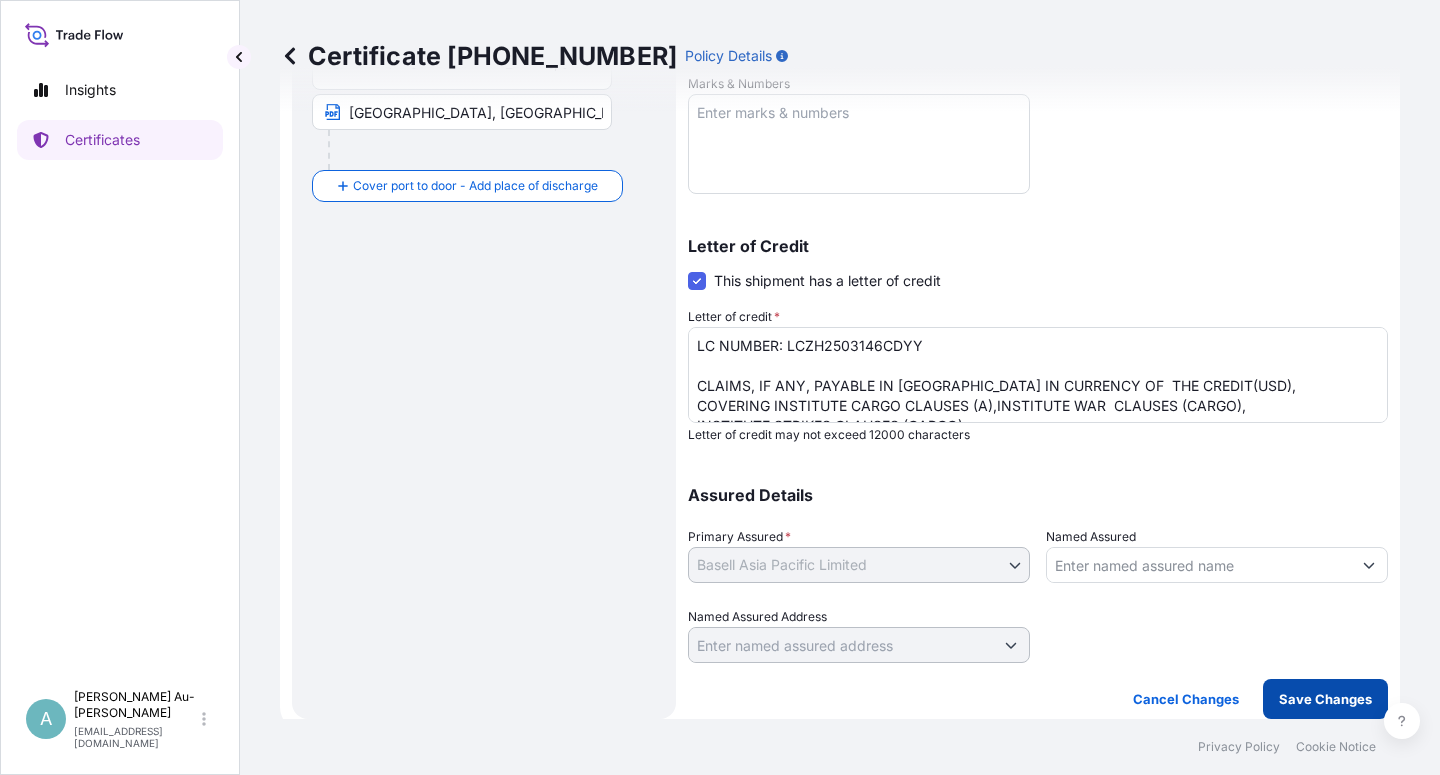 click on "Save Changes" at bounding box center [1325, 699] 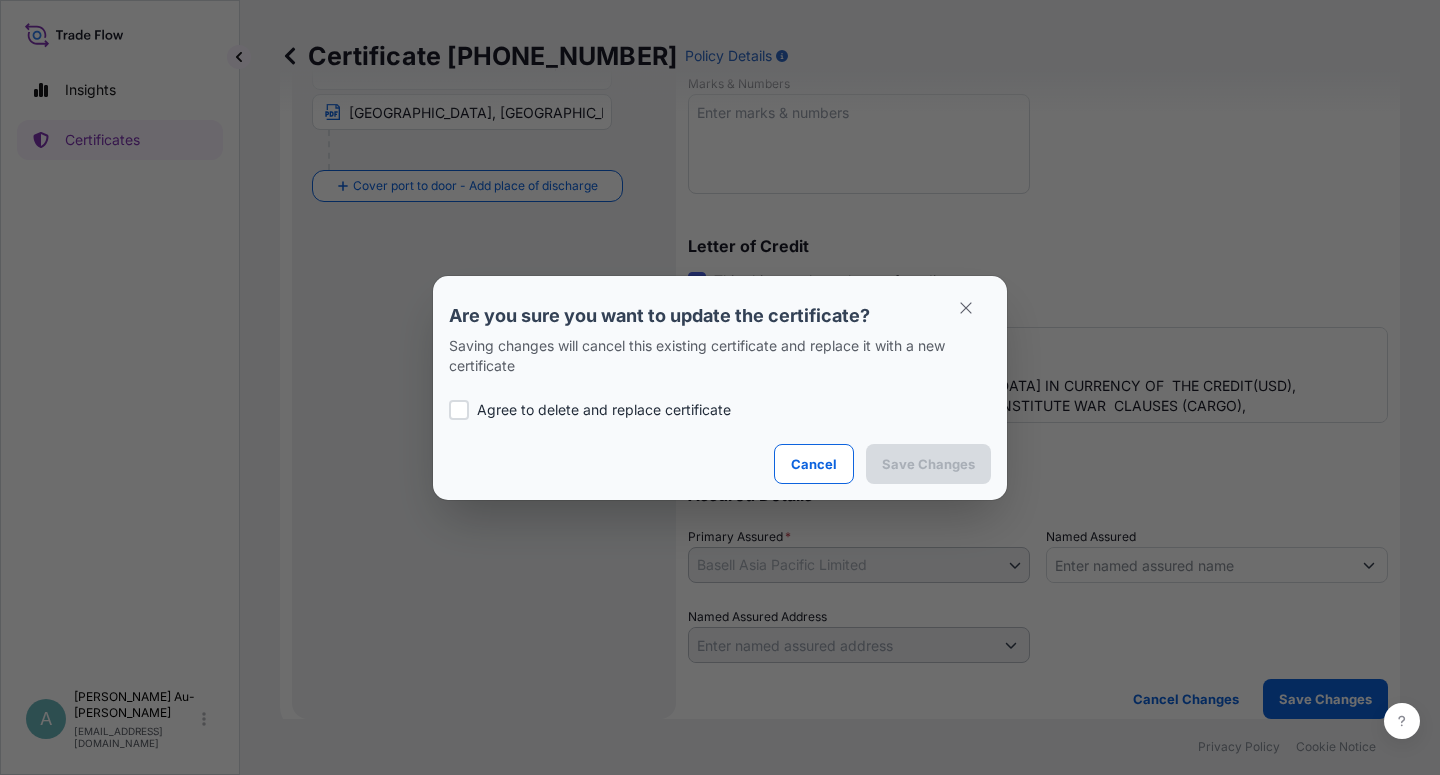 click on "Agree to delete and replace certificate" at bounding box center [604, 410] 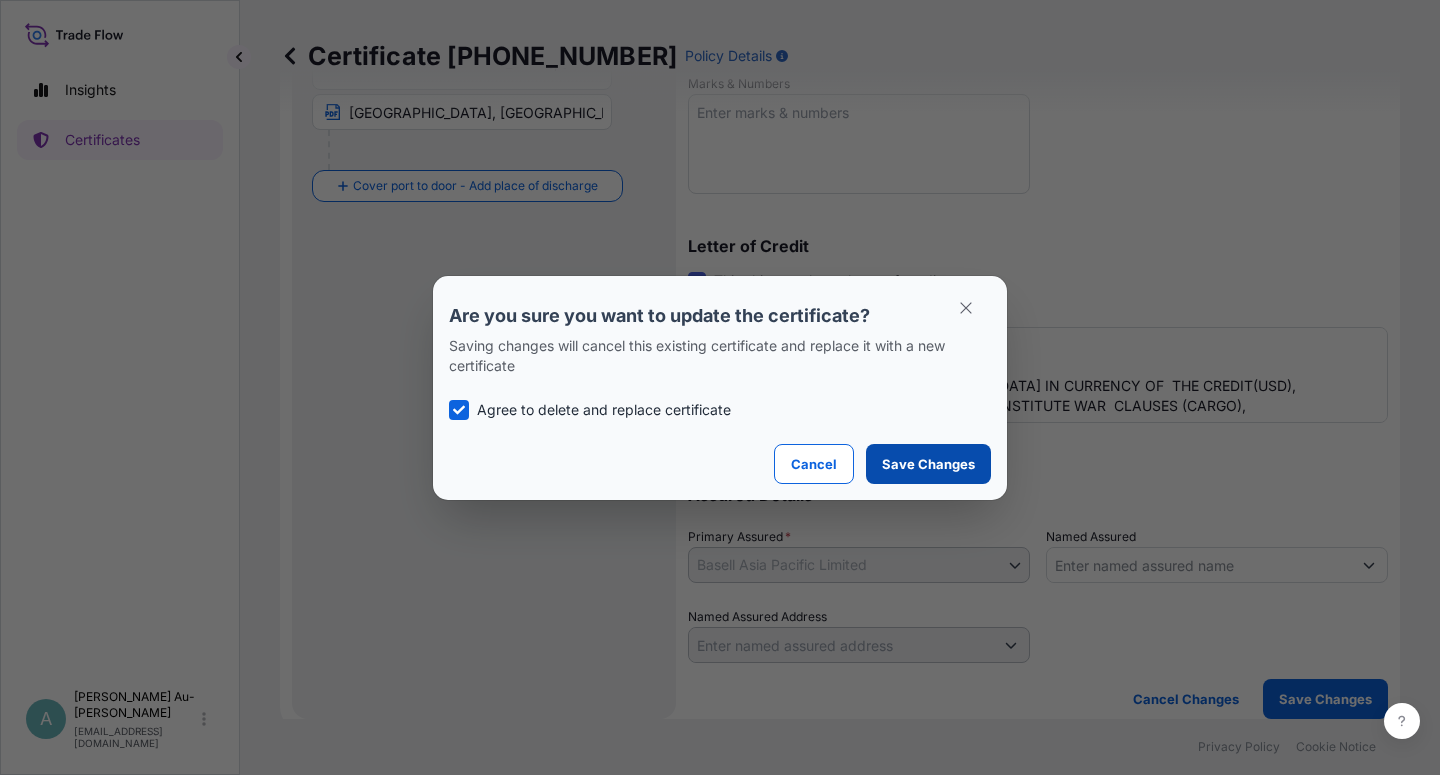 click on "Save Changes" at bounding box center [928, 464] 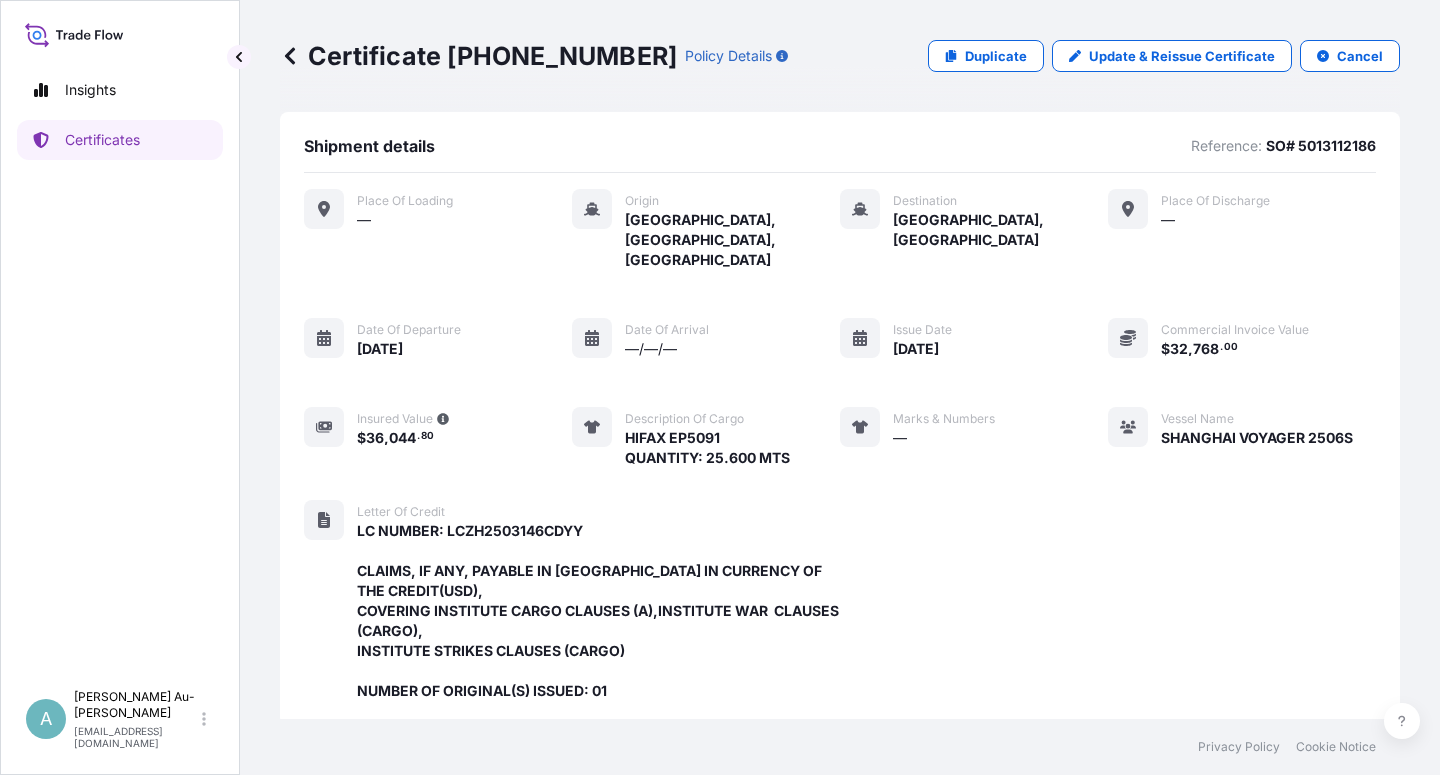 scroll, scrollTop: 574, scrollLeft: 0, axis: vertical 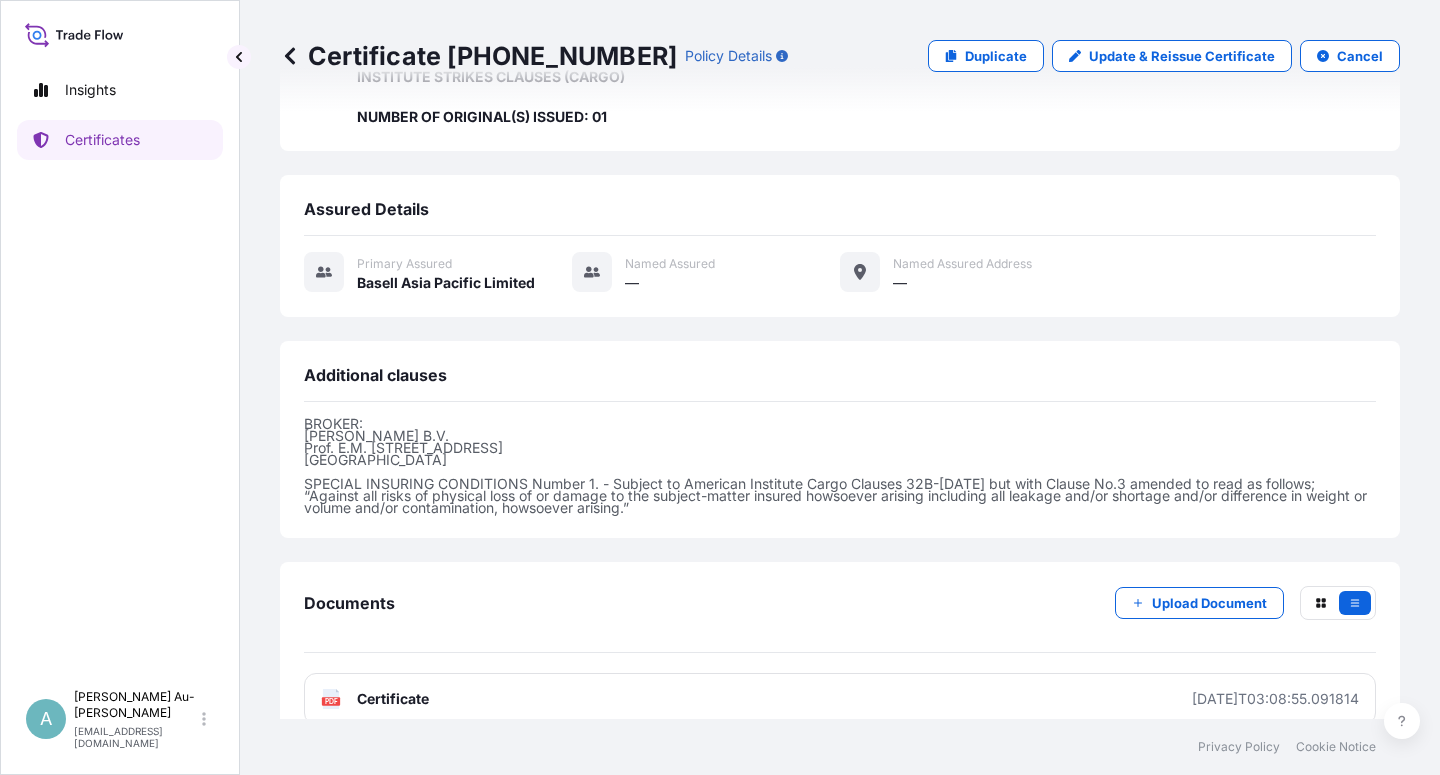click on "Certificate" at bounding box center [393, 699] 